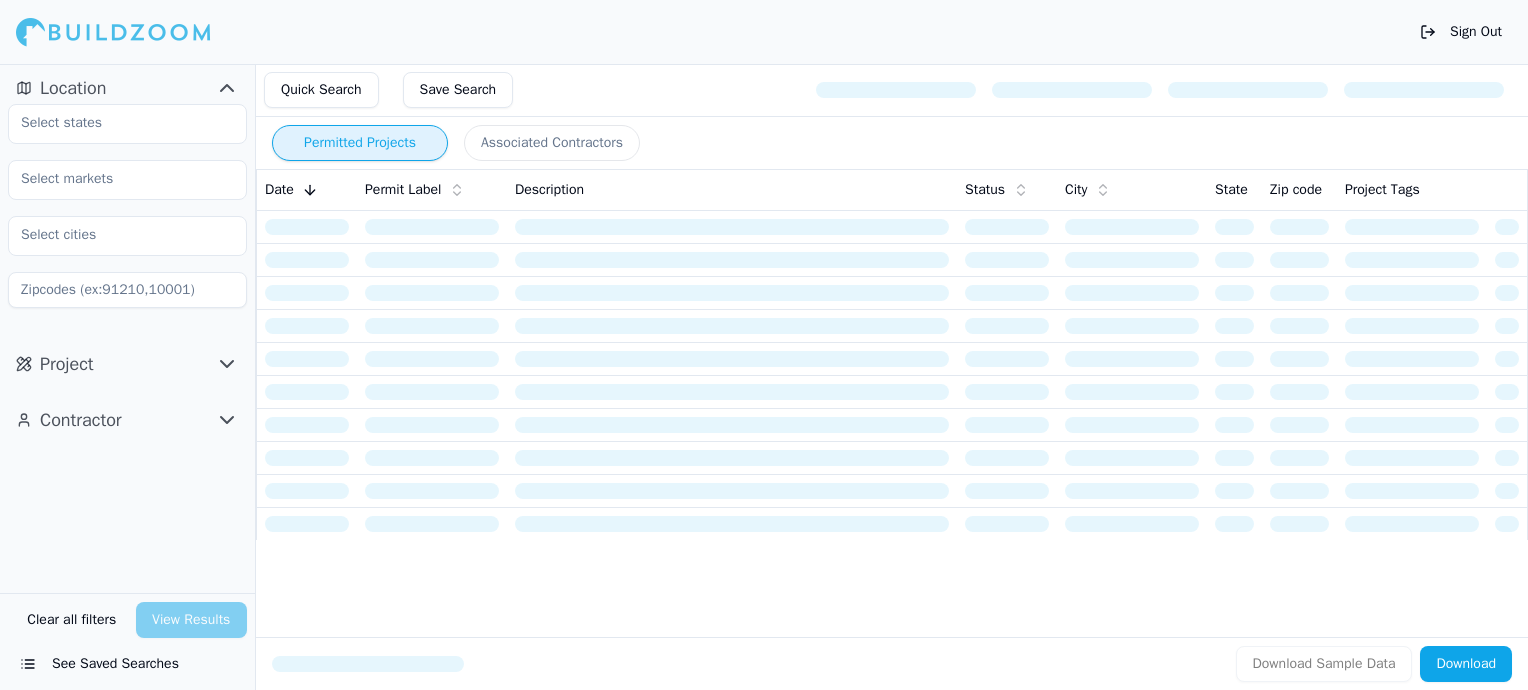 scroll, scrollTop: 0, scrollLeft: 0, axis: both 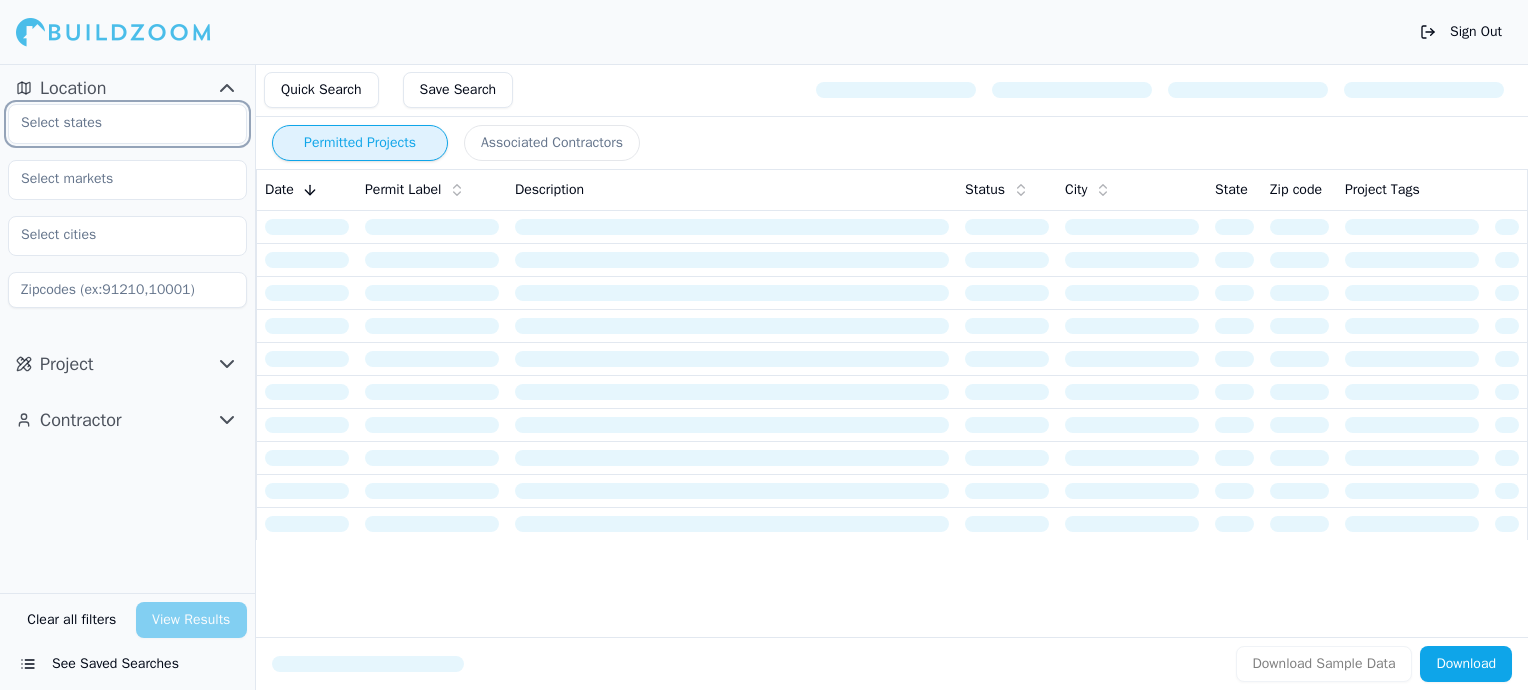 click at bounding box center [115, 123] 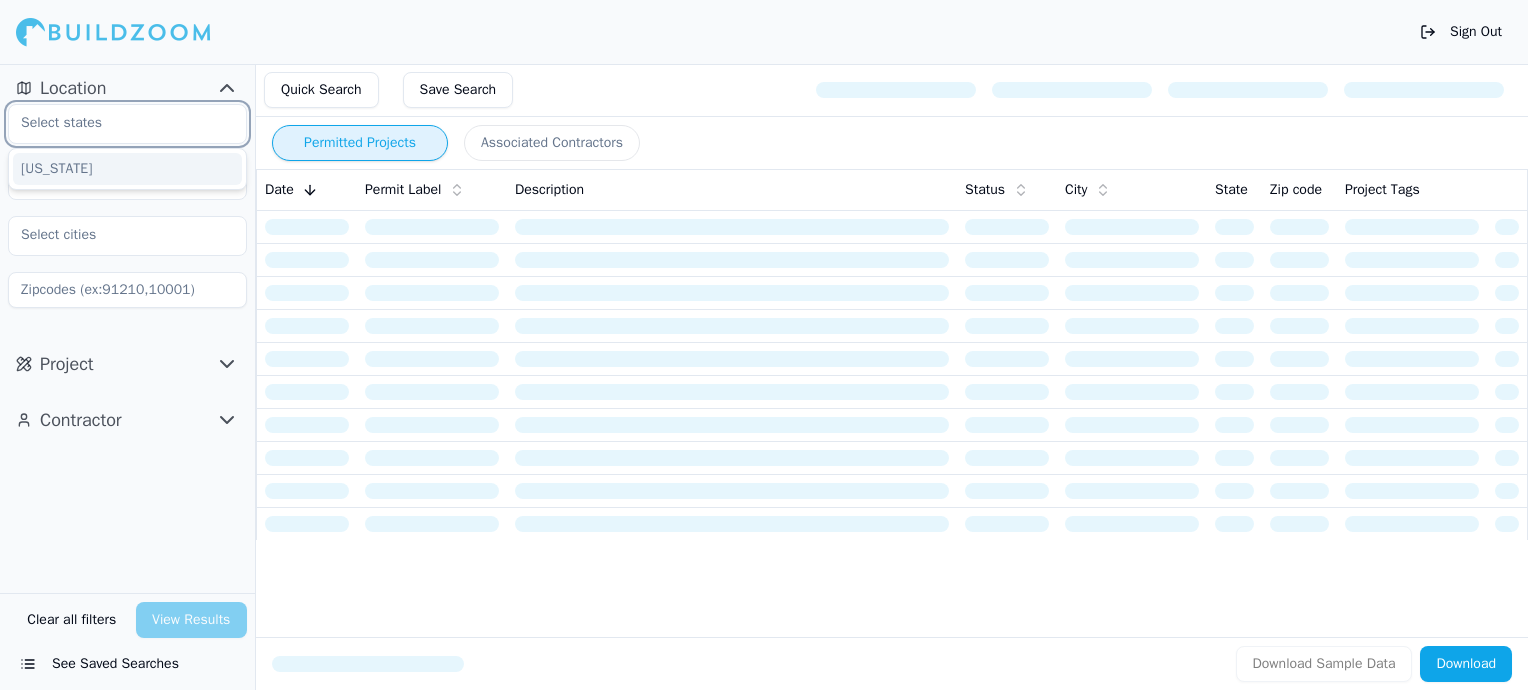 click on "[US_STATE]" at bounding box center [127, 169] 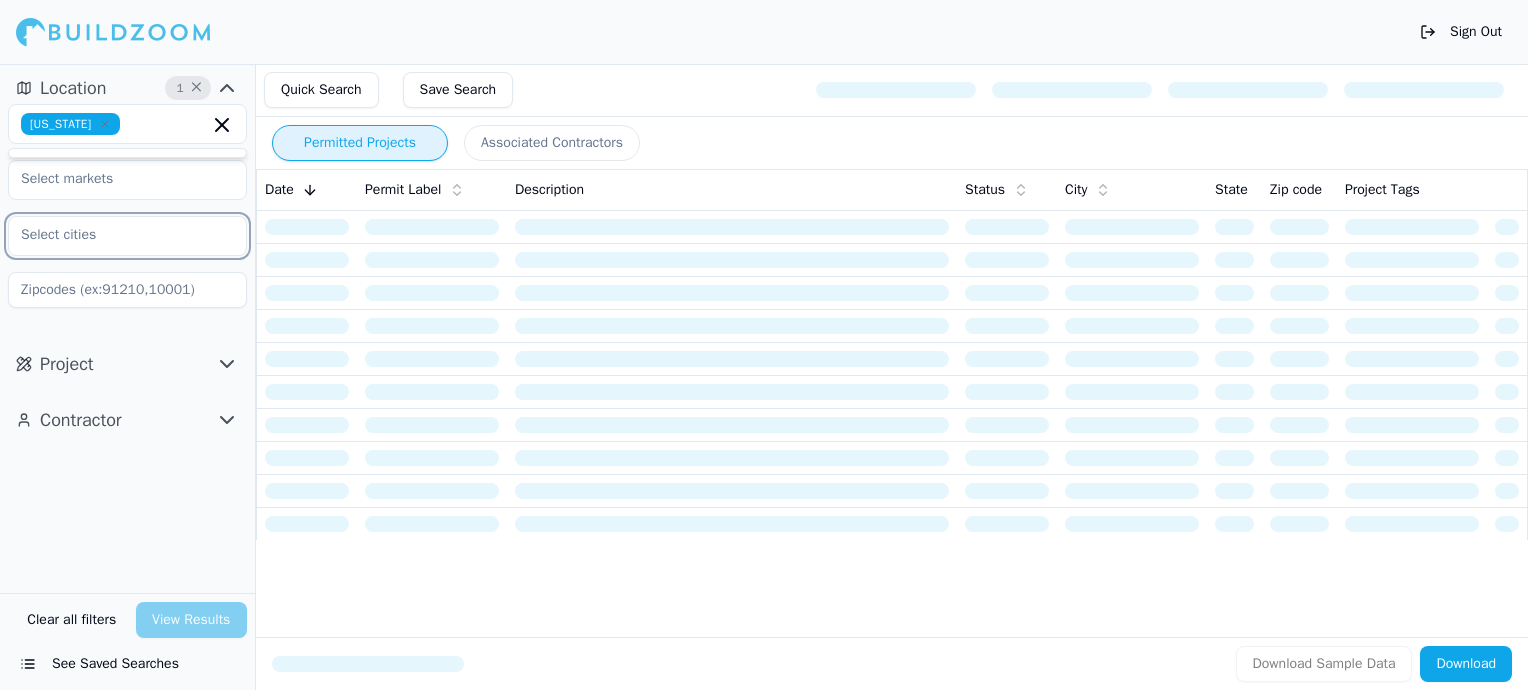 click at bounding box center [115, 235] 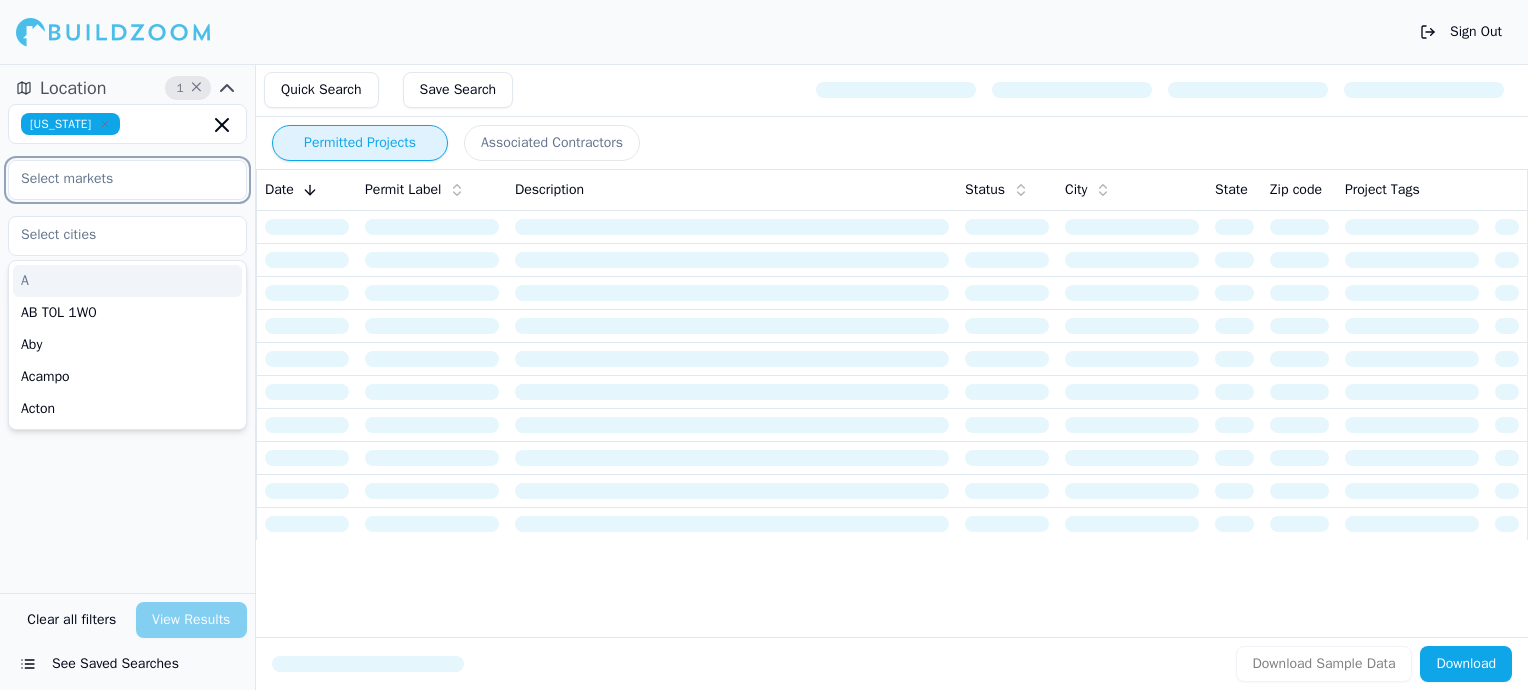 click at bounding box center (115, 179) 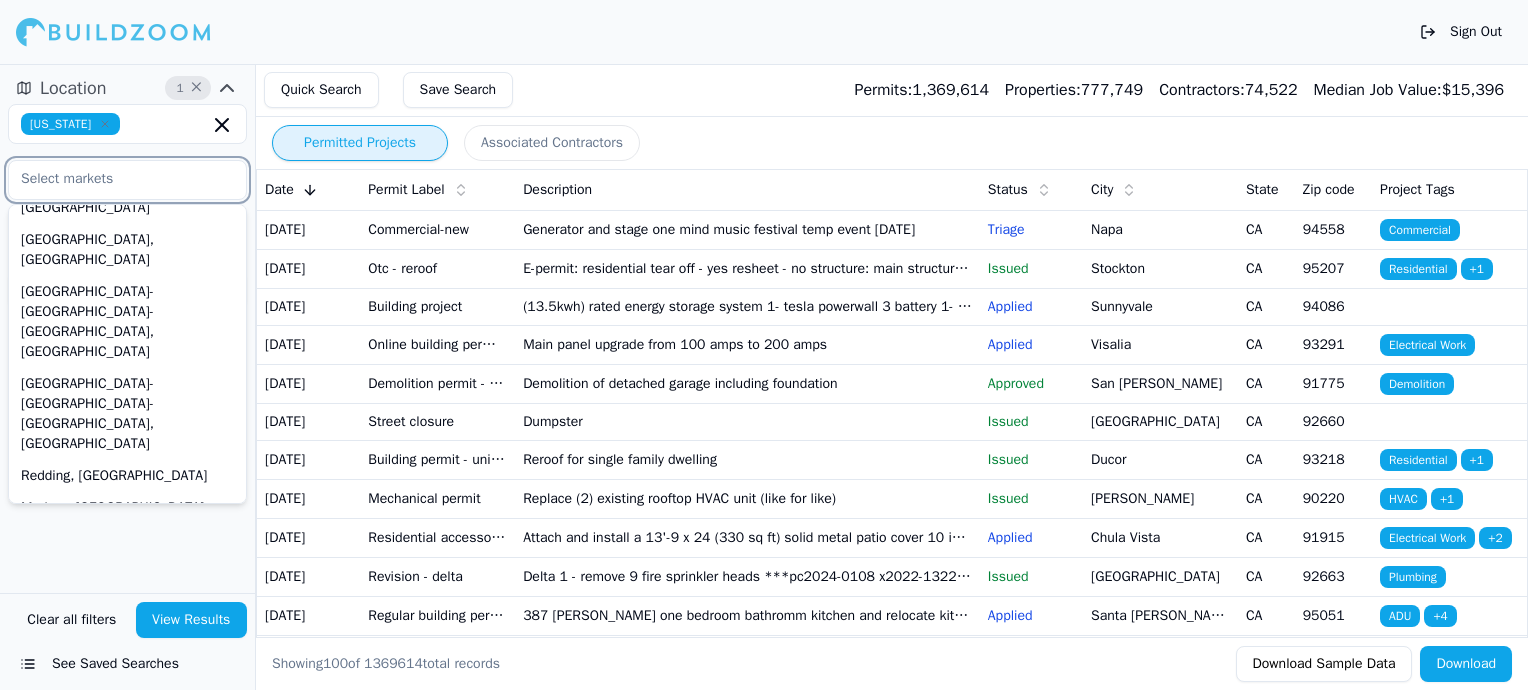 scroll, scrollTop: 141, scrollLeft: 0, axis: vertical 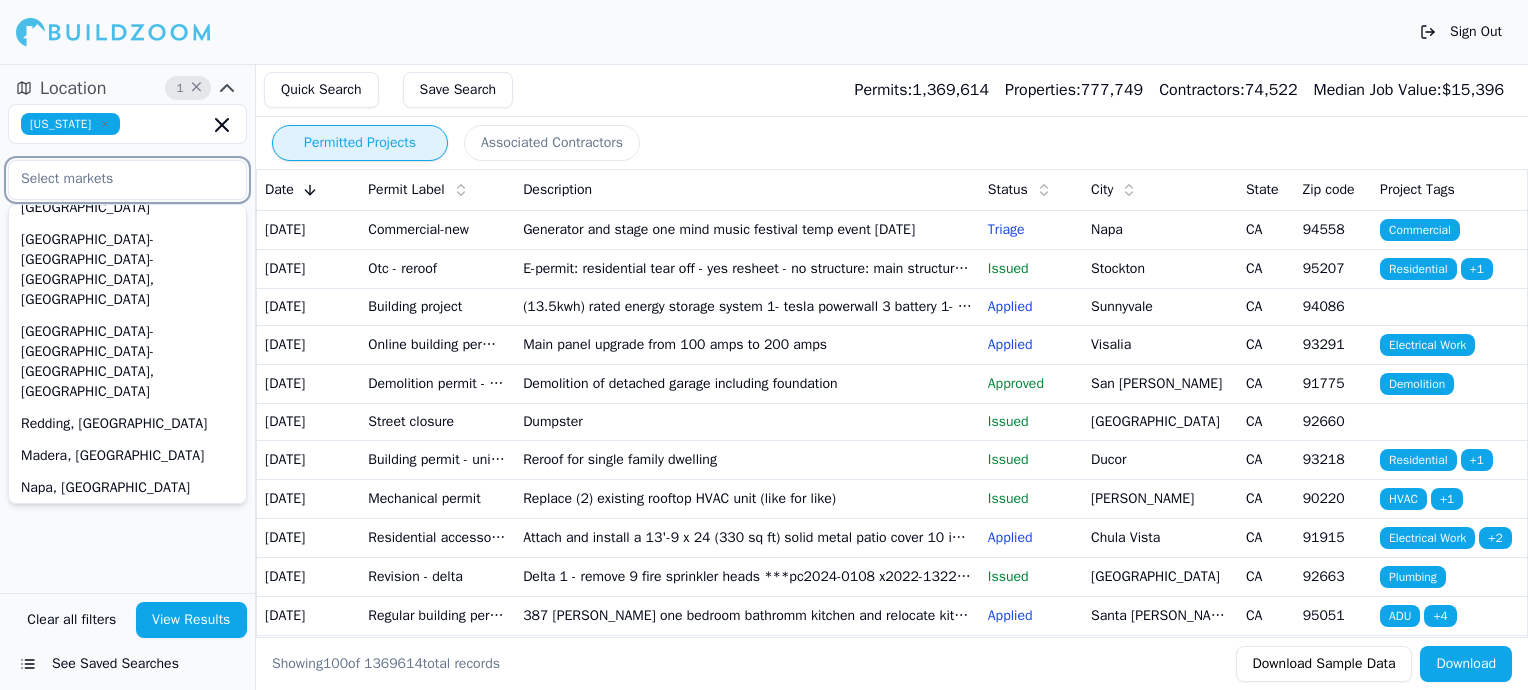 click on "[GEOGRAPHIC_DATA]-[GEOGRAPHIC_DATA]-[GEOGRAPHIC_DATA], [GEOGRAPHIC_DATA]" at bounding box center (127, 634) 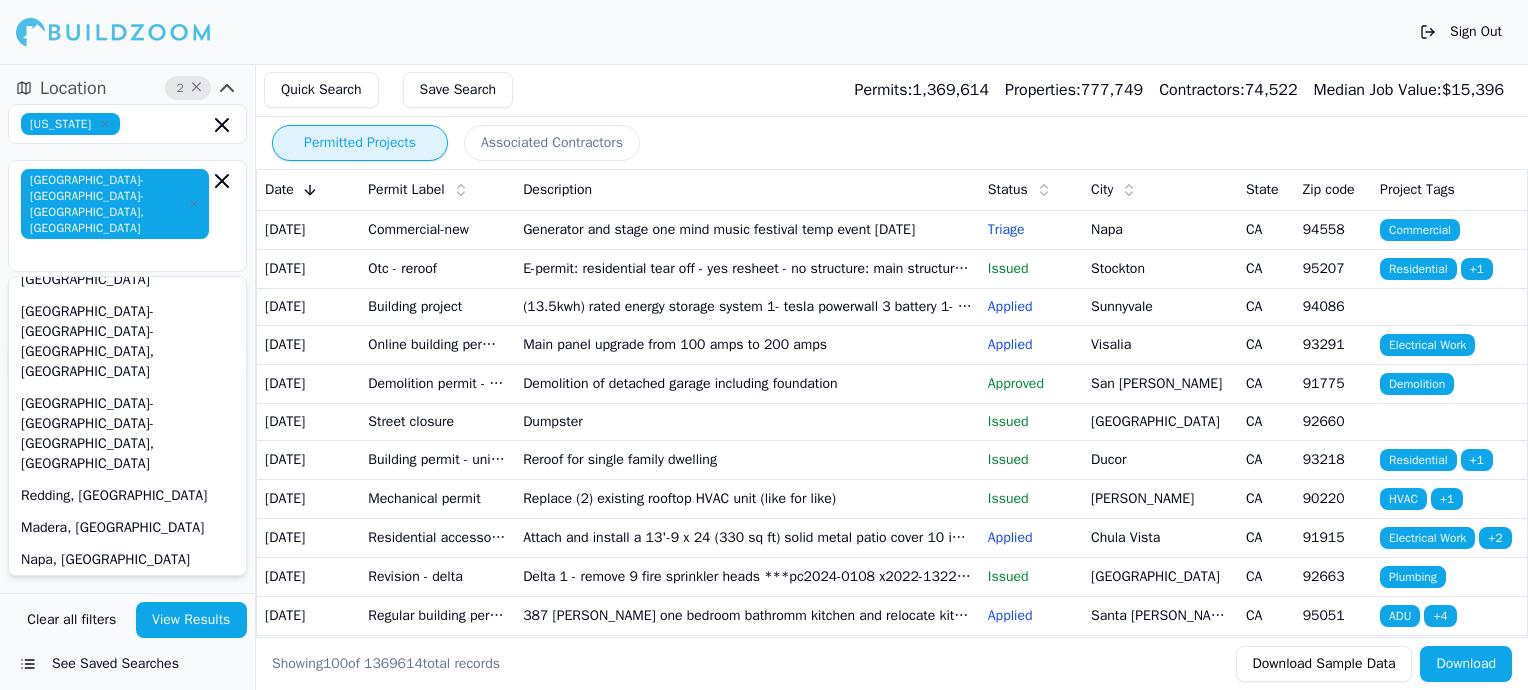 click on "View Results" at bounding box center (192, 620) 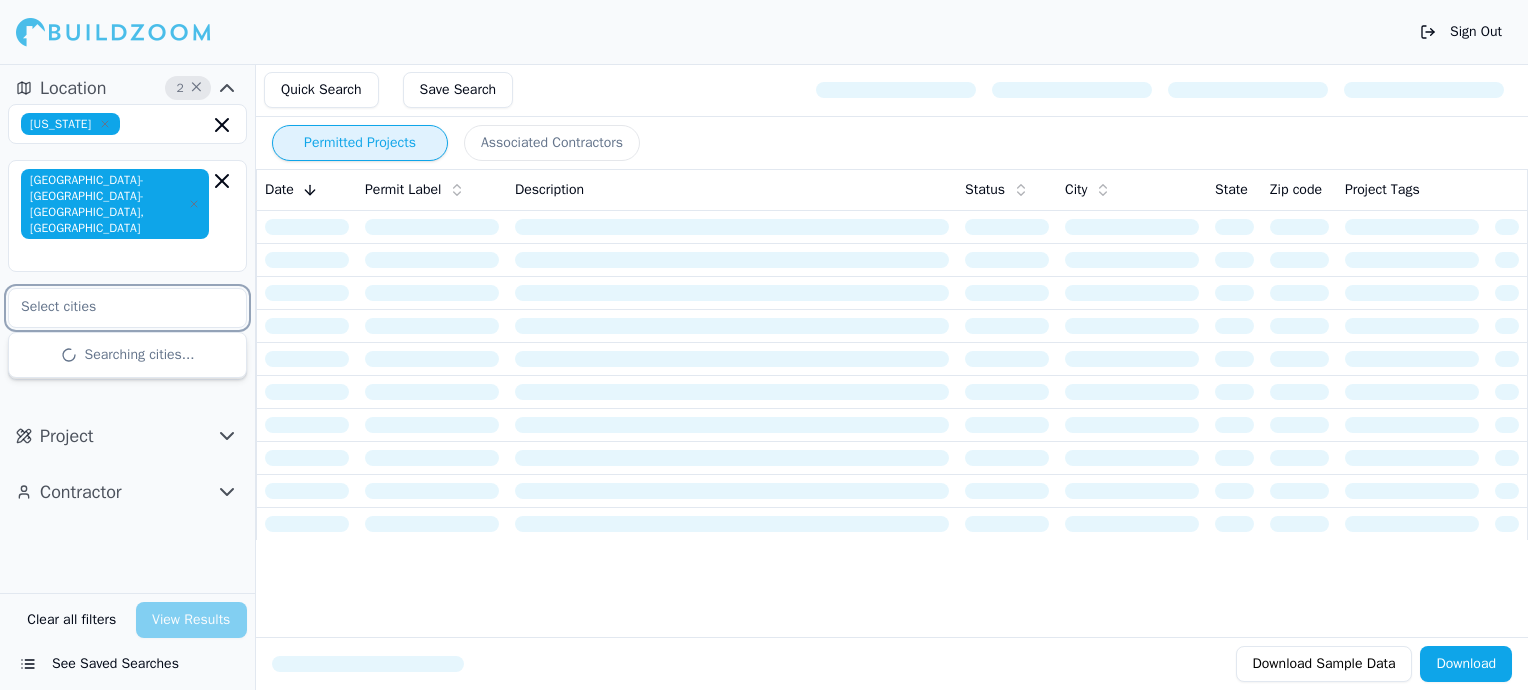 click at bounding box center [115, 307] 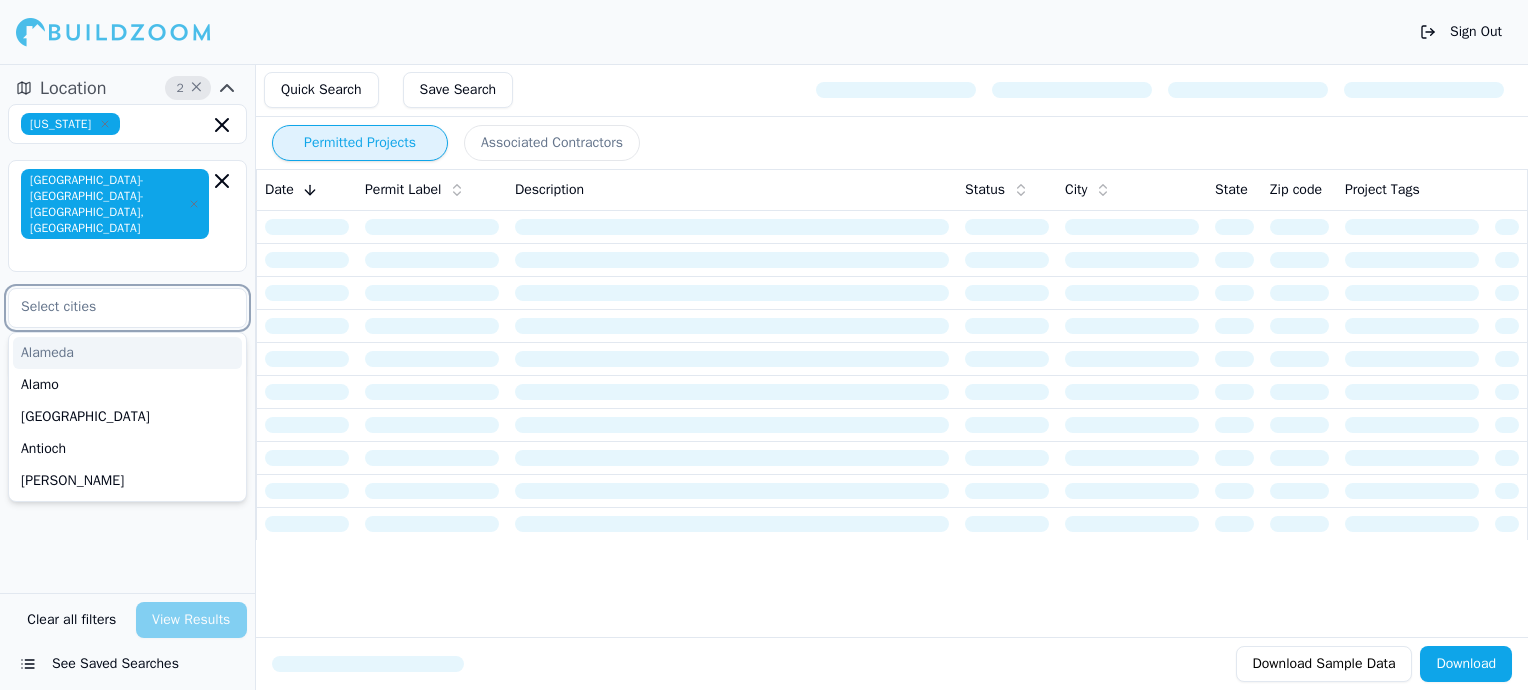 click at bounding box center [115, 307] 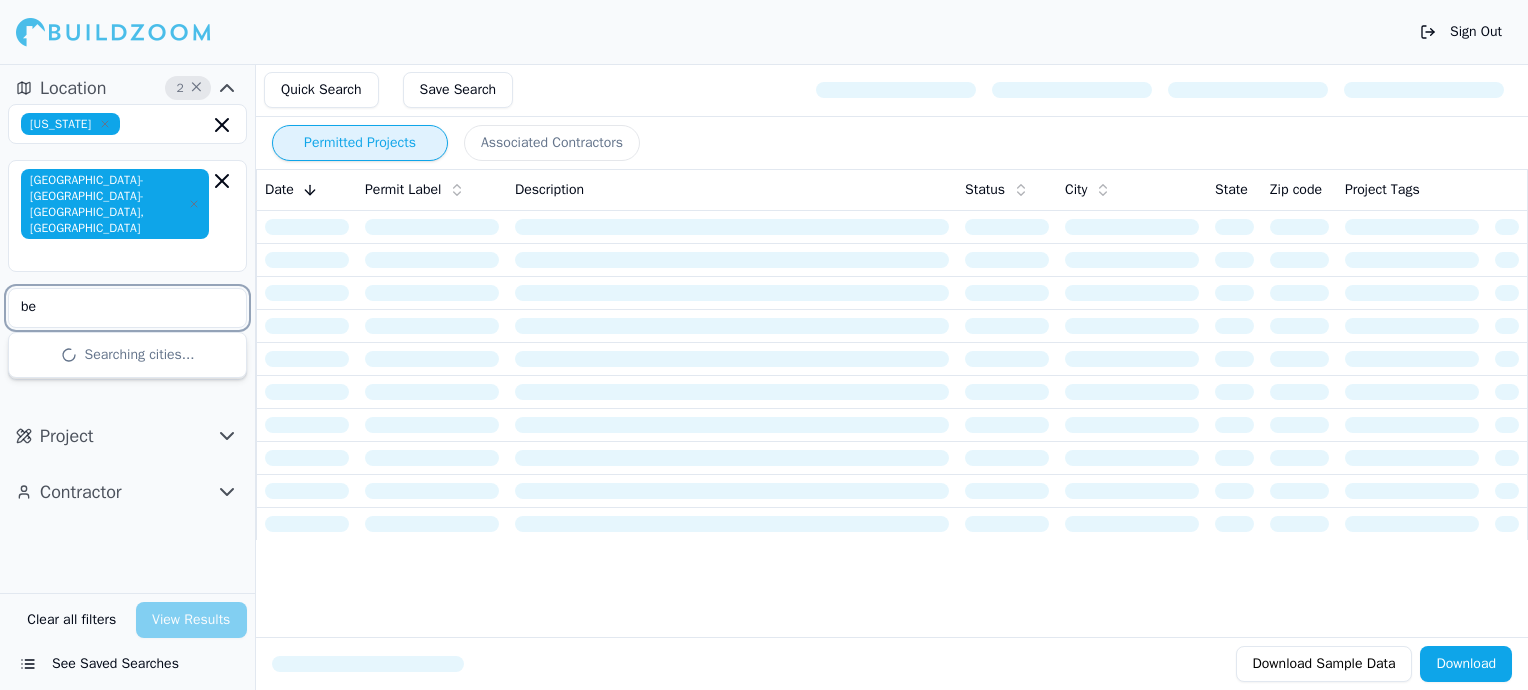 type on "ber" 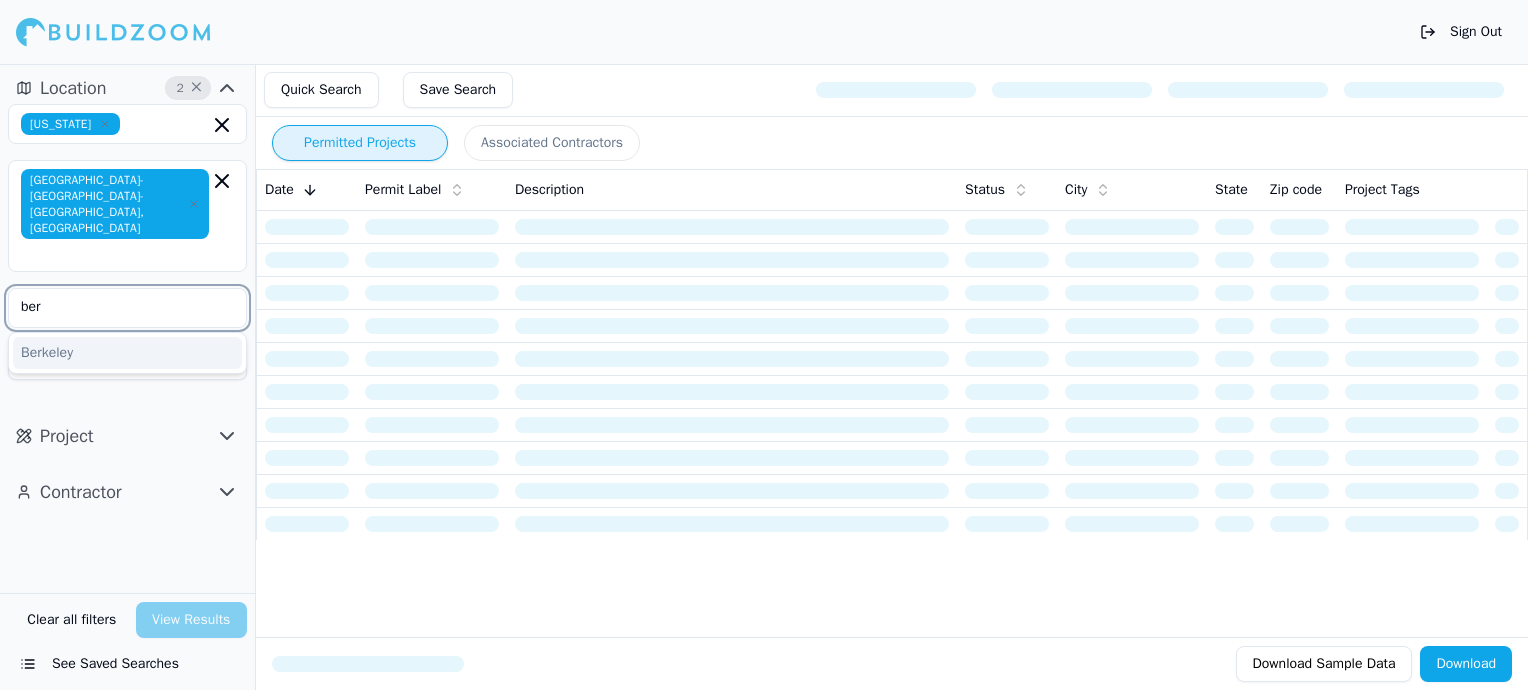 click on "Berkeley" at bounding box center (127, 353) 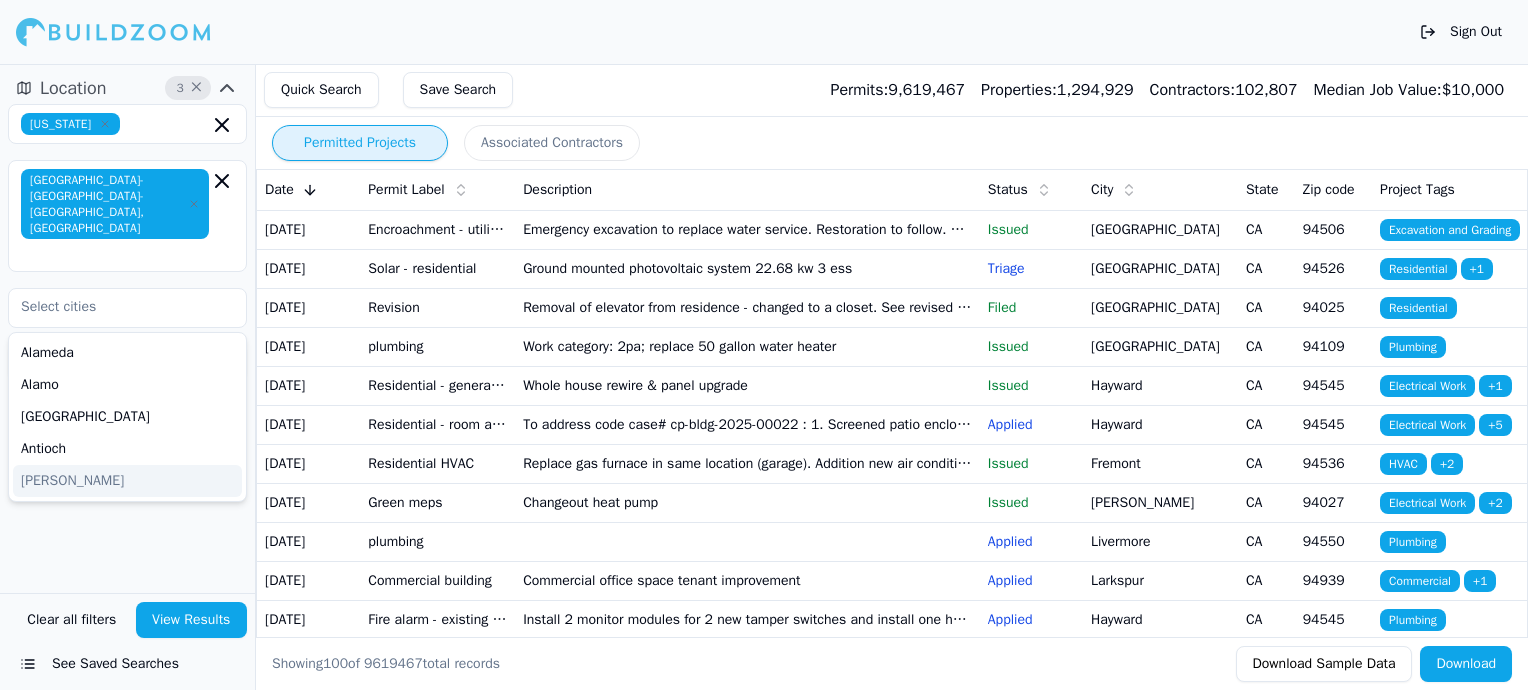 click on "Electrical Work" at bounding box center [1427, 386] 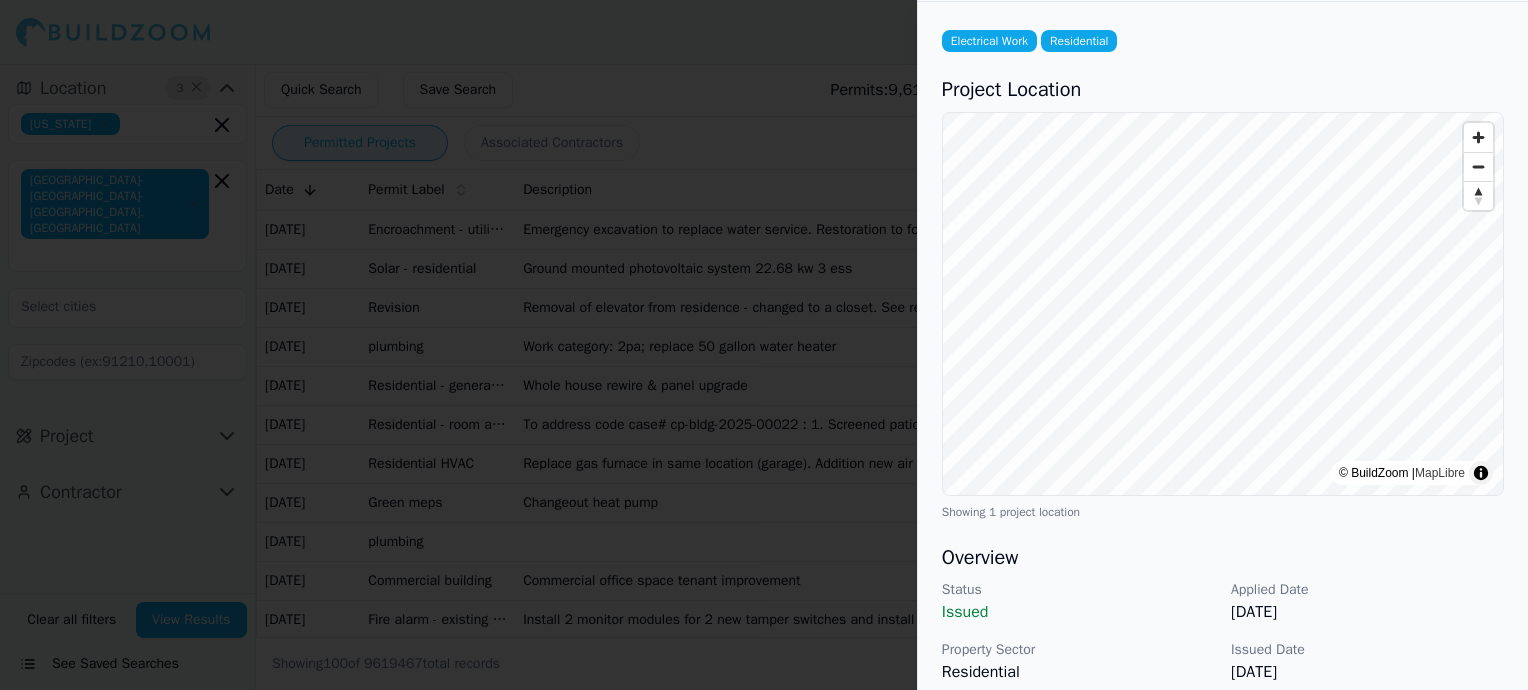 scroll, scrollTop: 0, scrollLeft: 0, axis: both 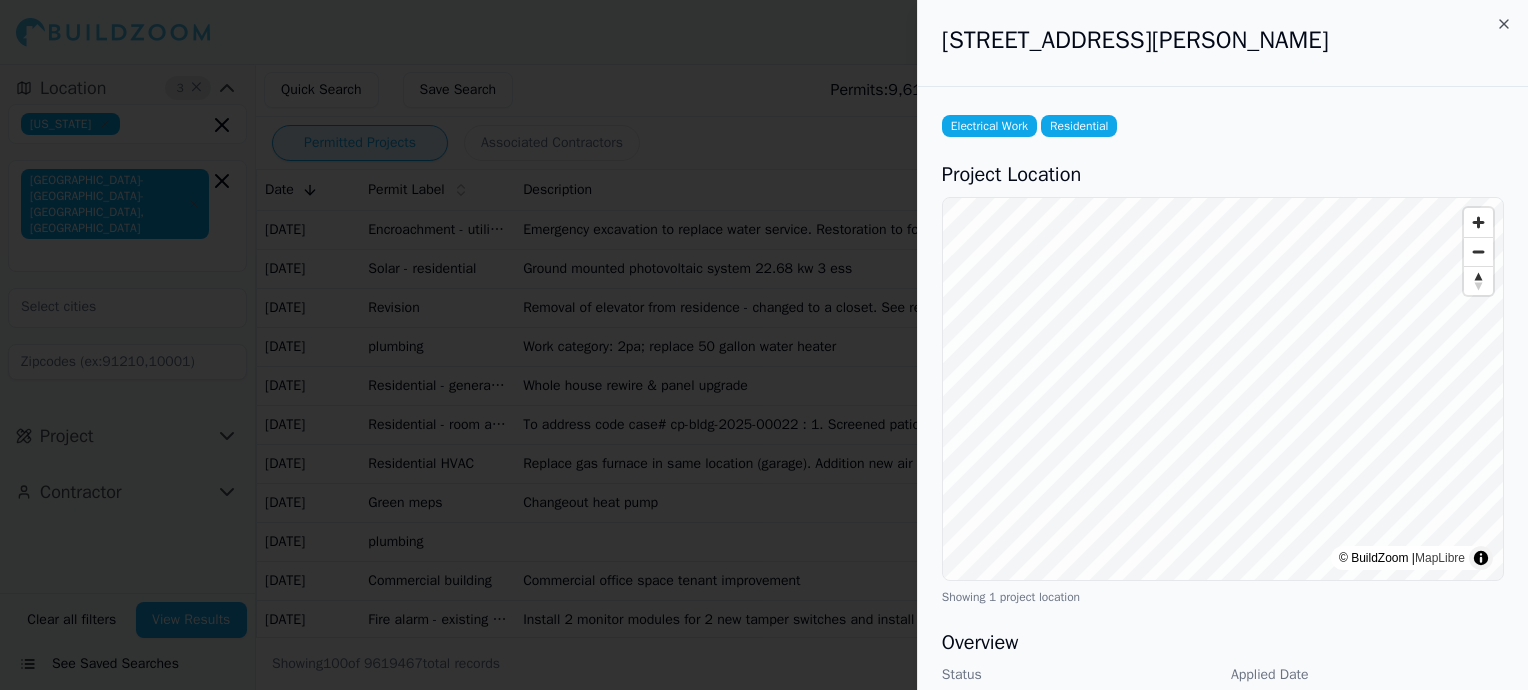 click on "Electrical Work" at bounding box center [989, 126] 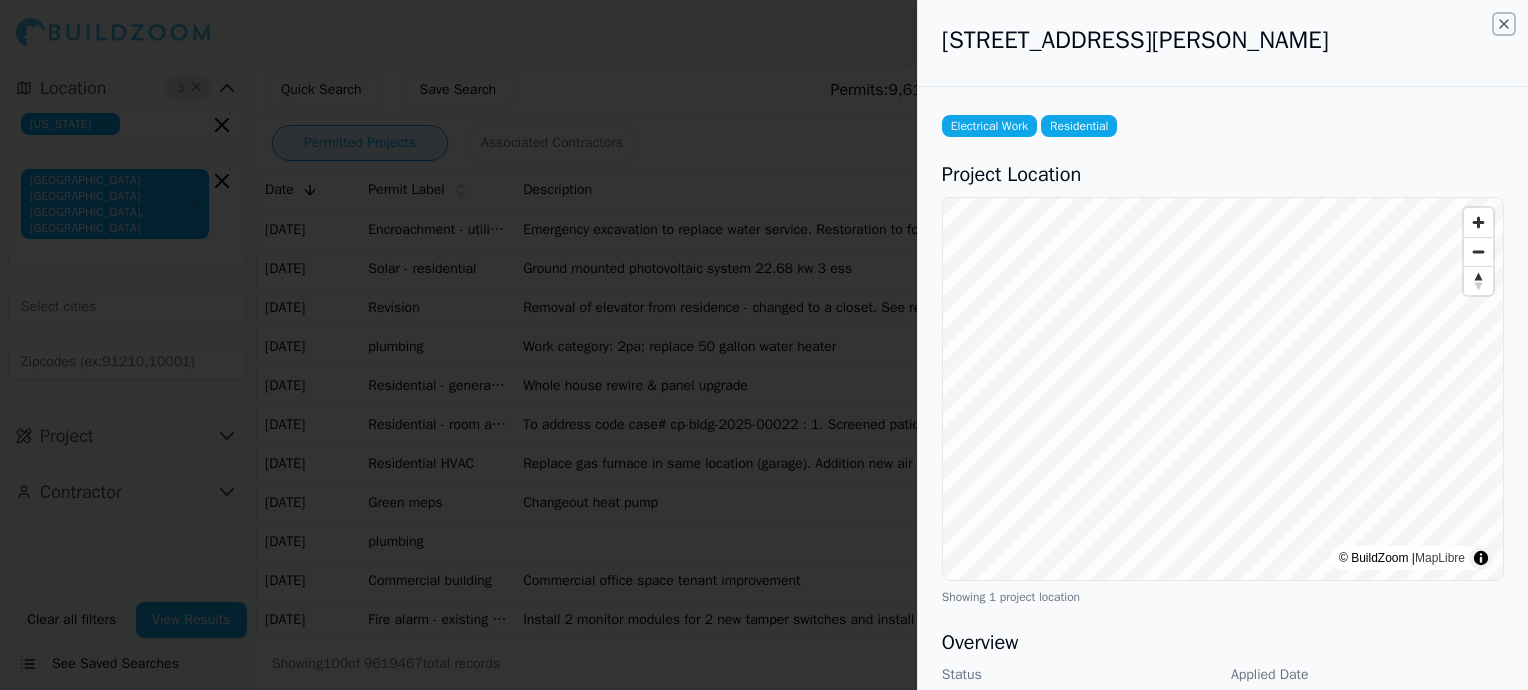 click 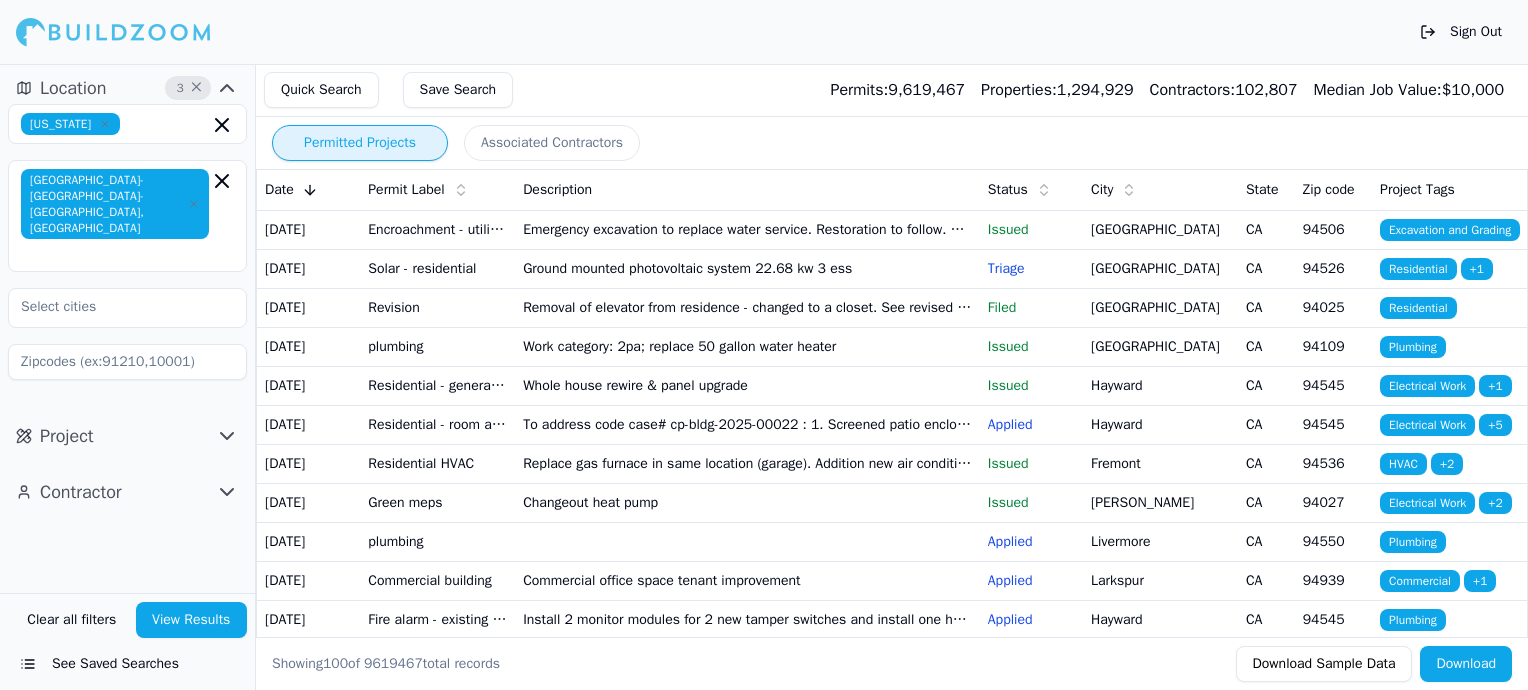 click 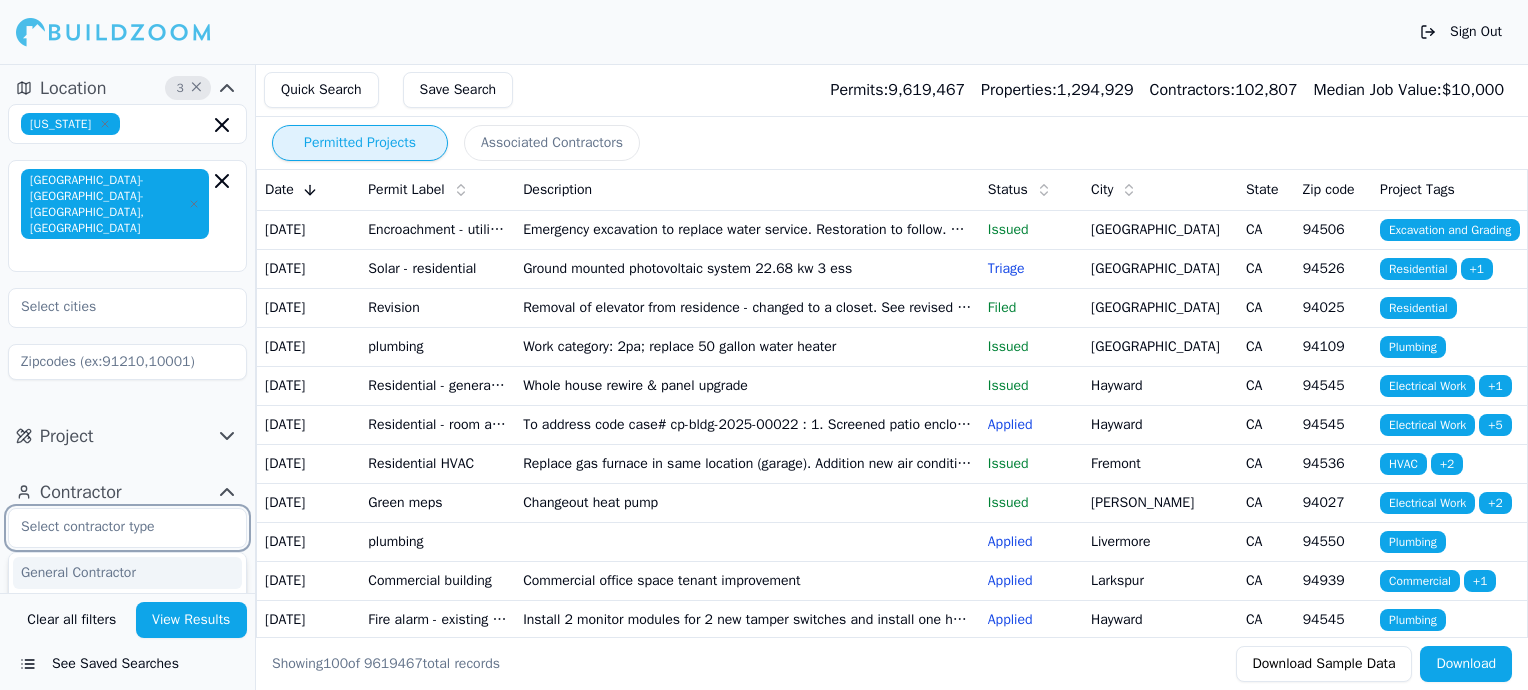 click at bounding box center (115, 527) 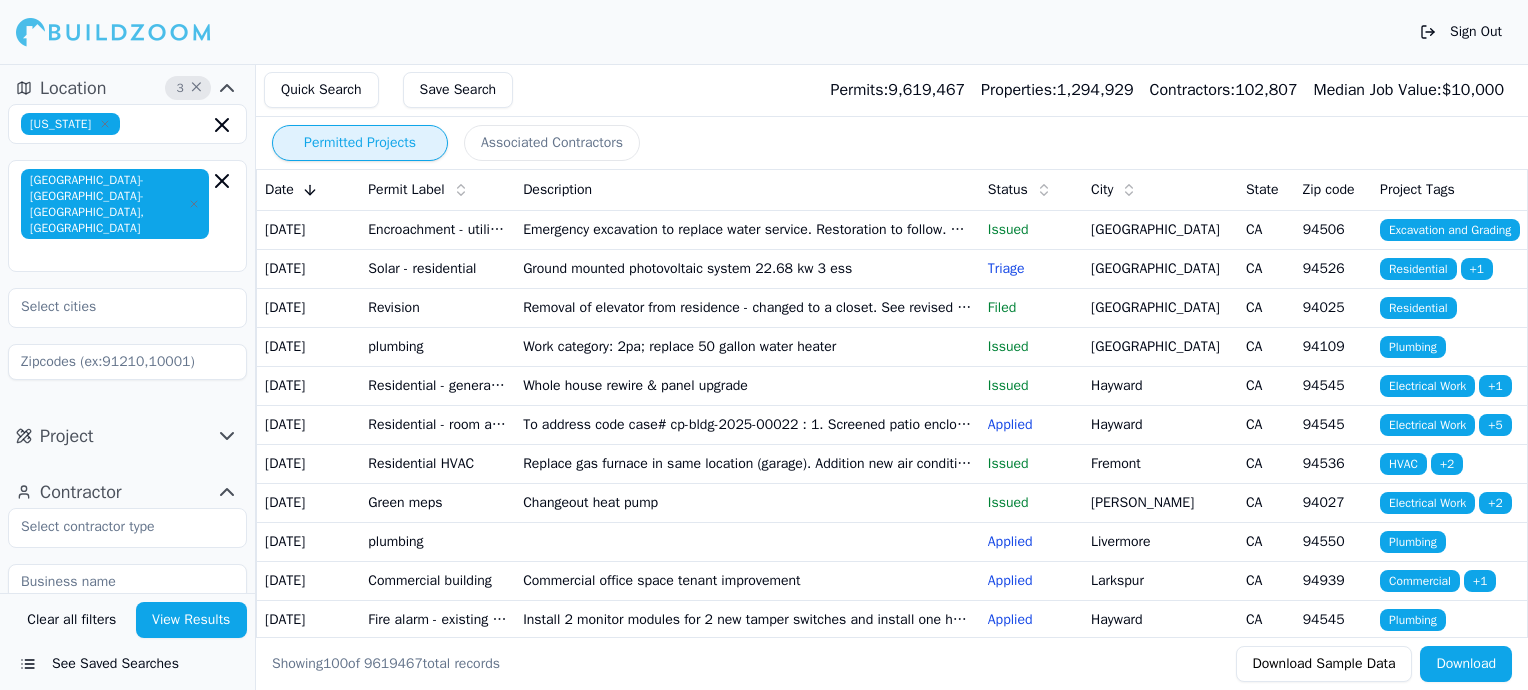 click on "Project" at bounding box center (127, 436) 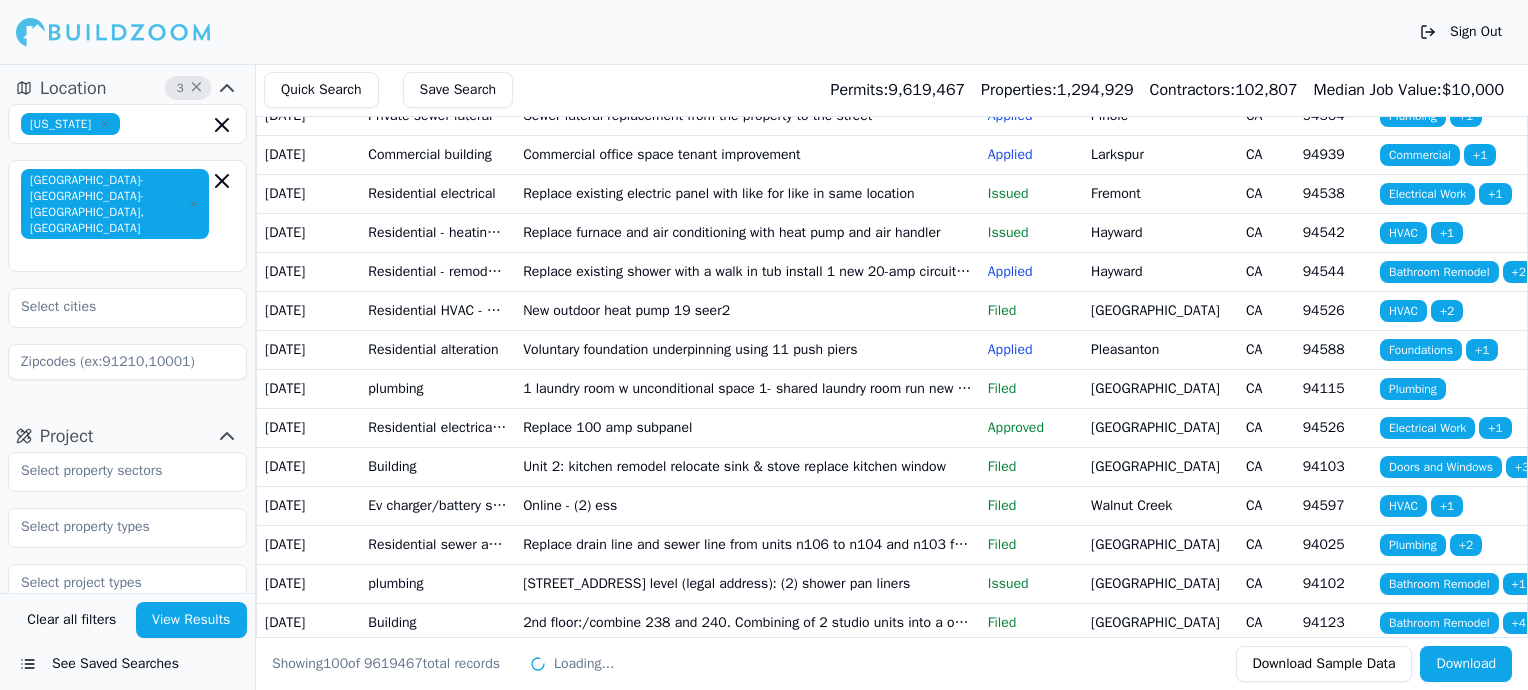 scroll, scrollTop: 0, scrollLeft: 0, axis: both 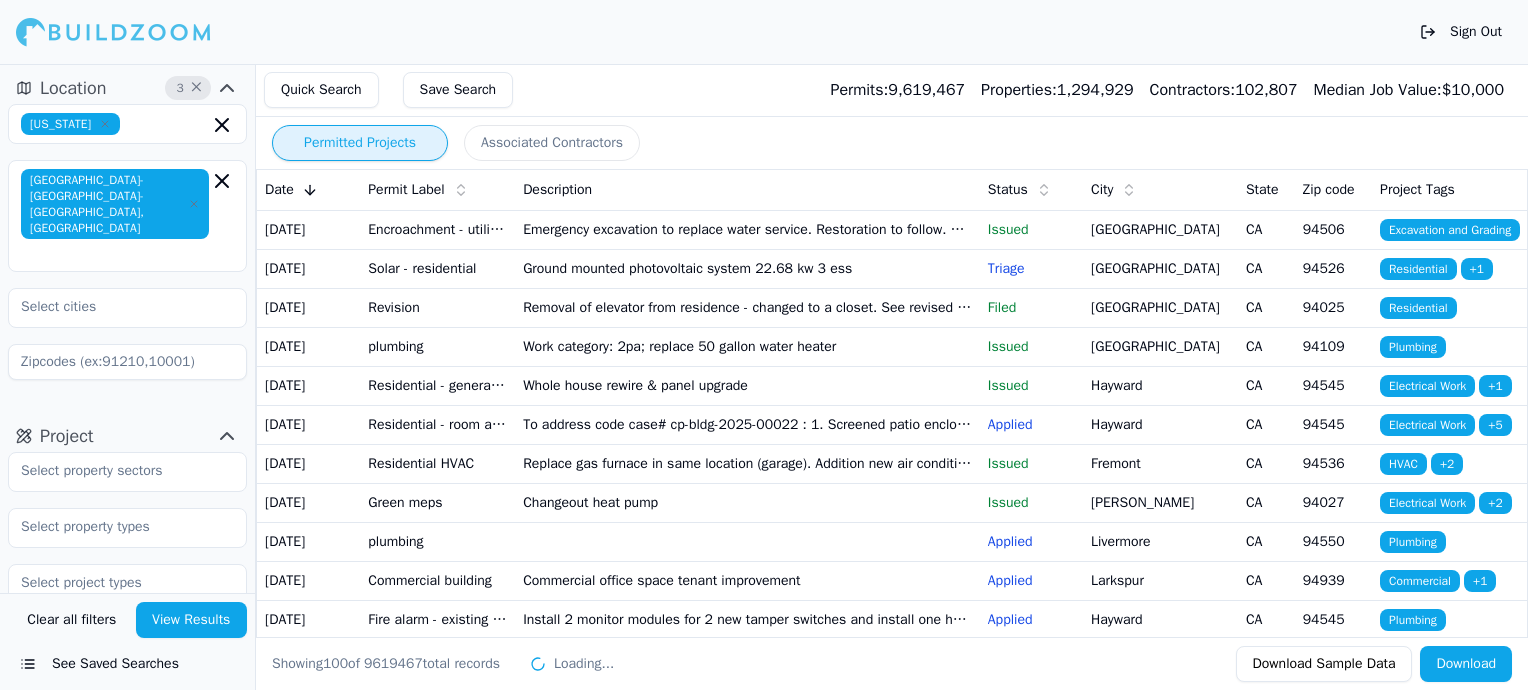 click on "Whole house rewire & panel upgrade" at bounding box center (747, 385) 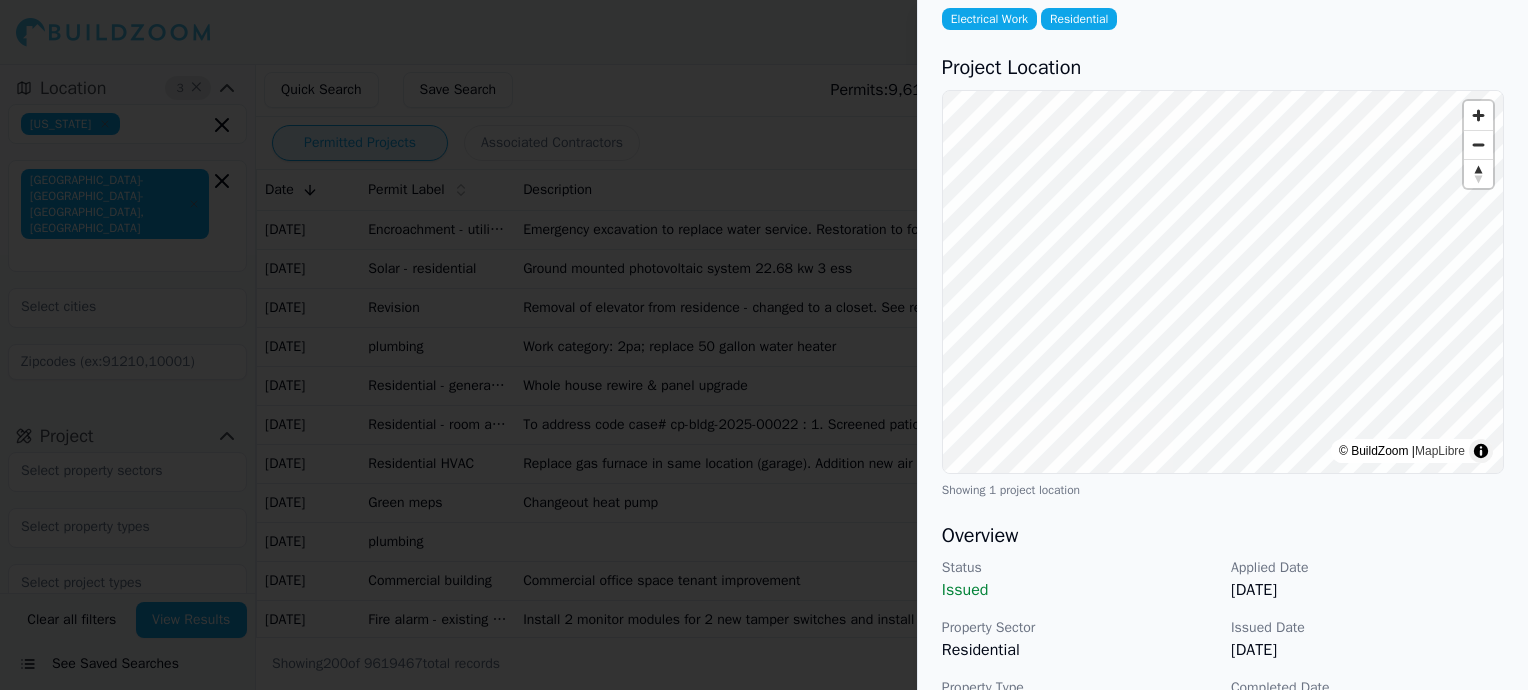 scroll, scrollTop: 0, scrollLeft: 0, axis: both 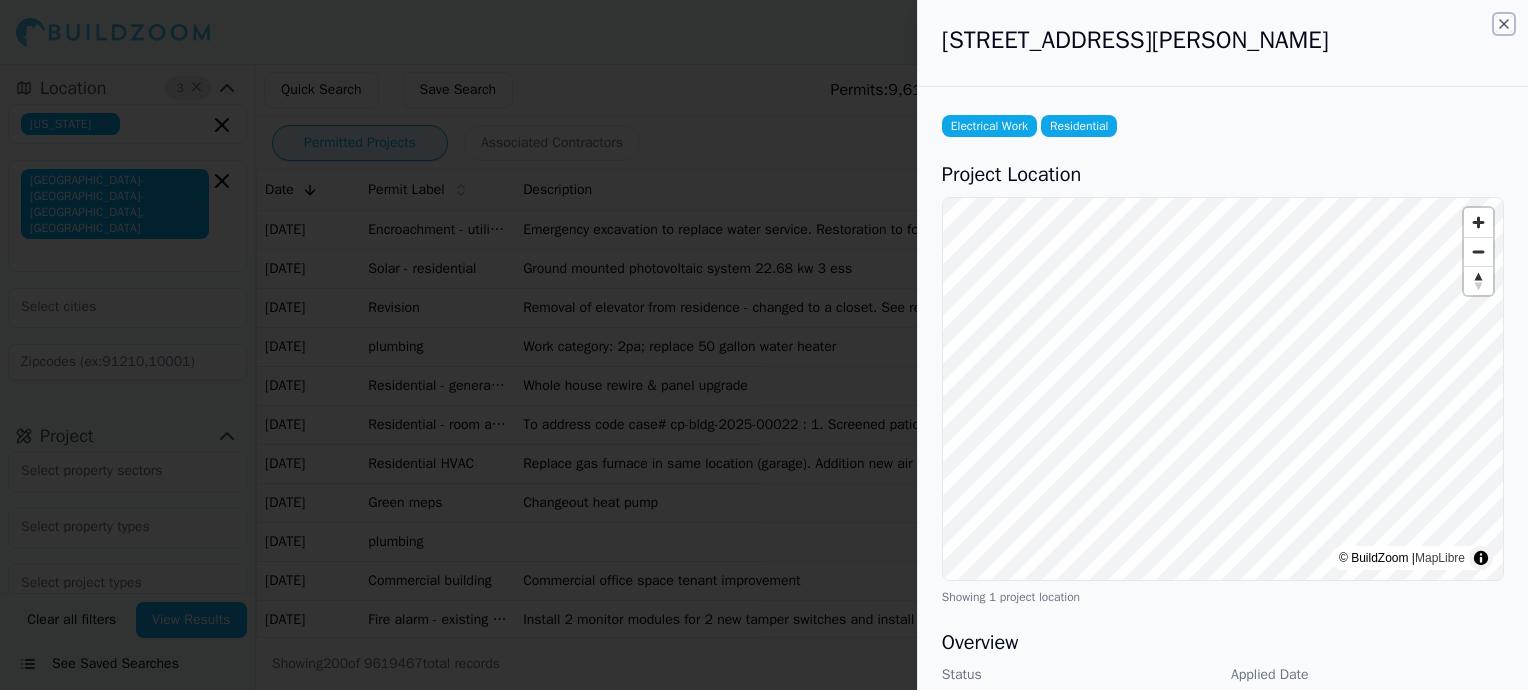 click 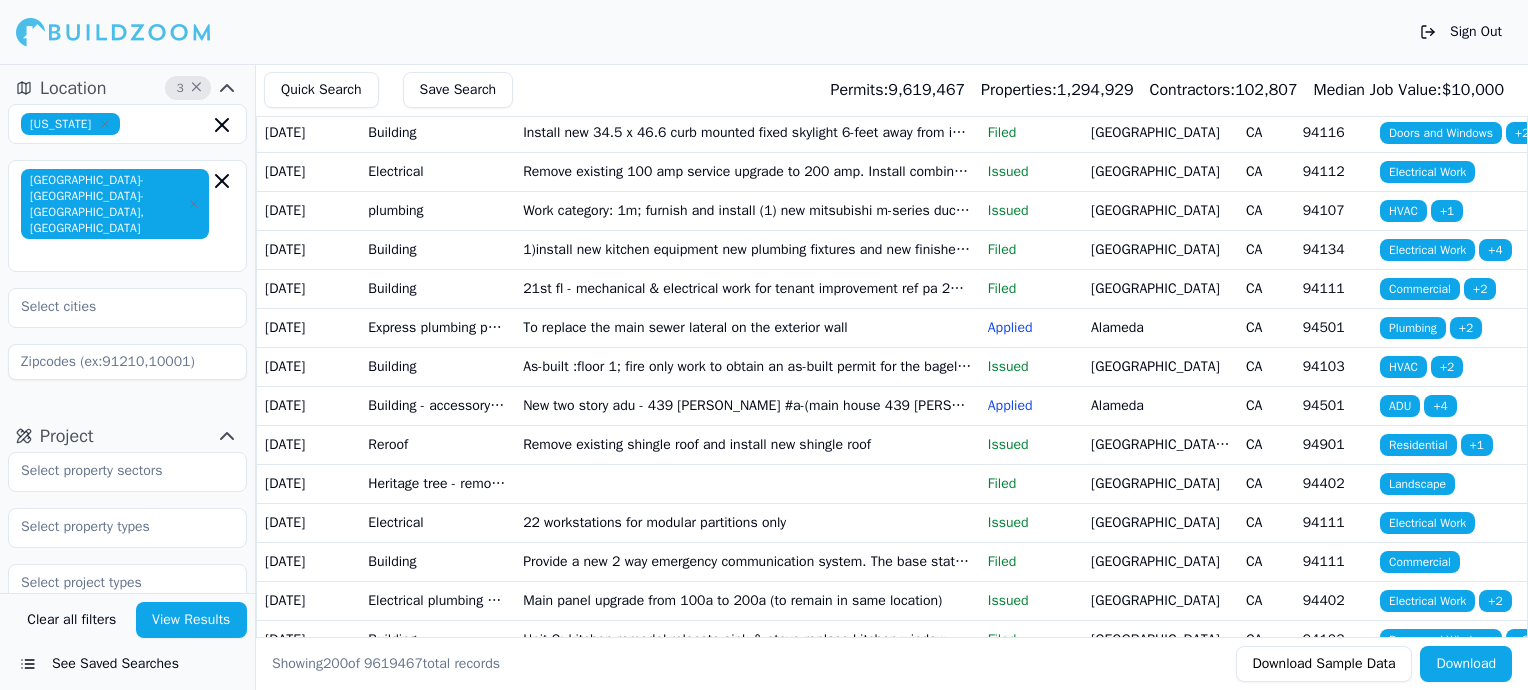 scroll, scrollTop: 1618, scrollLeft: 0, axis: vertical 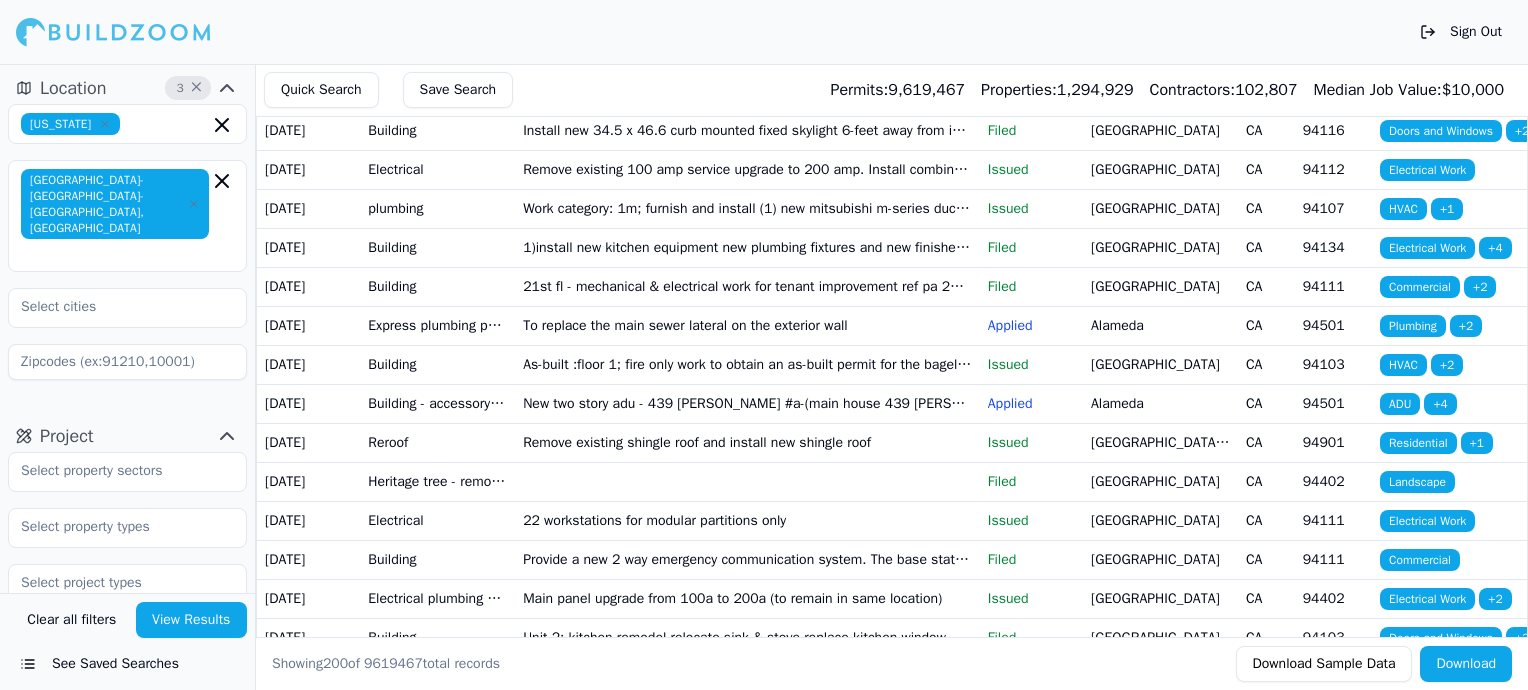 click on "Electrical Work" at bounding box center (1427, -25) 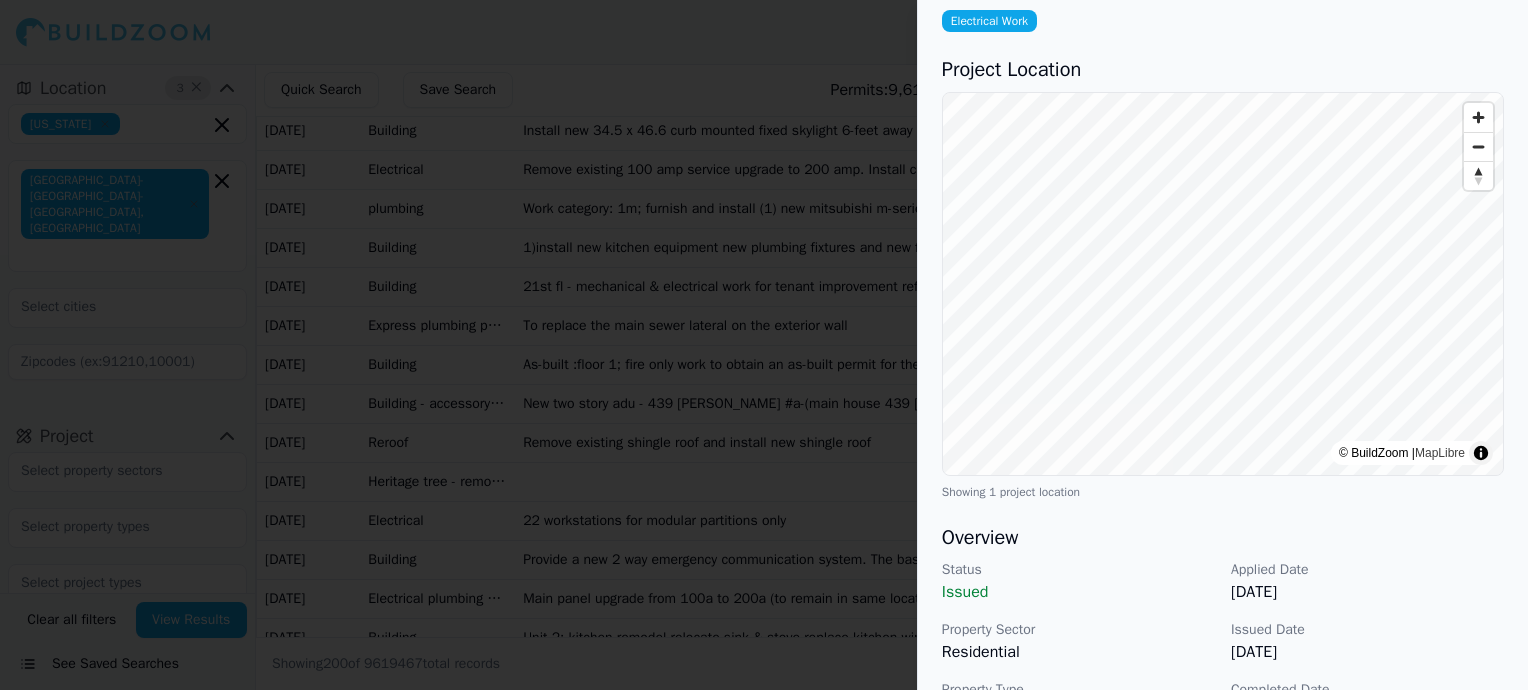 scroll, scrollTop: 0, scrollLeft: 0, axis: both 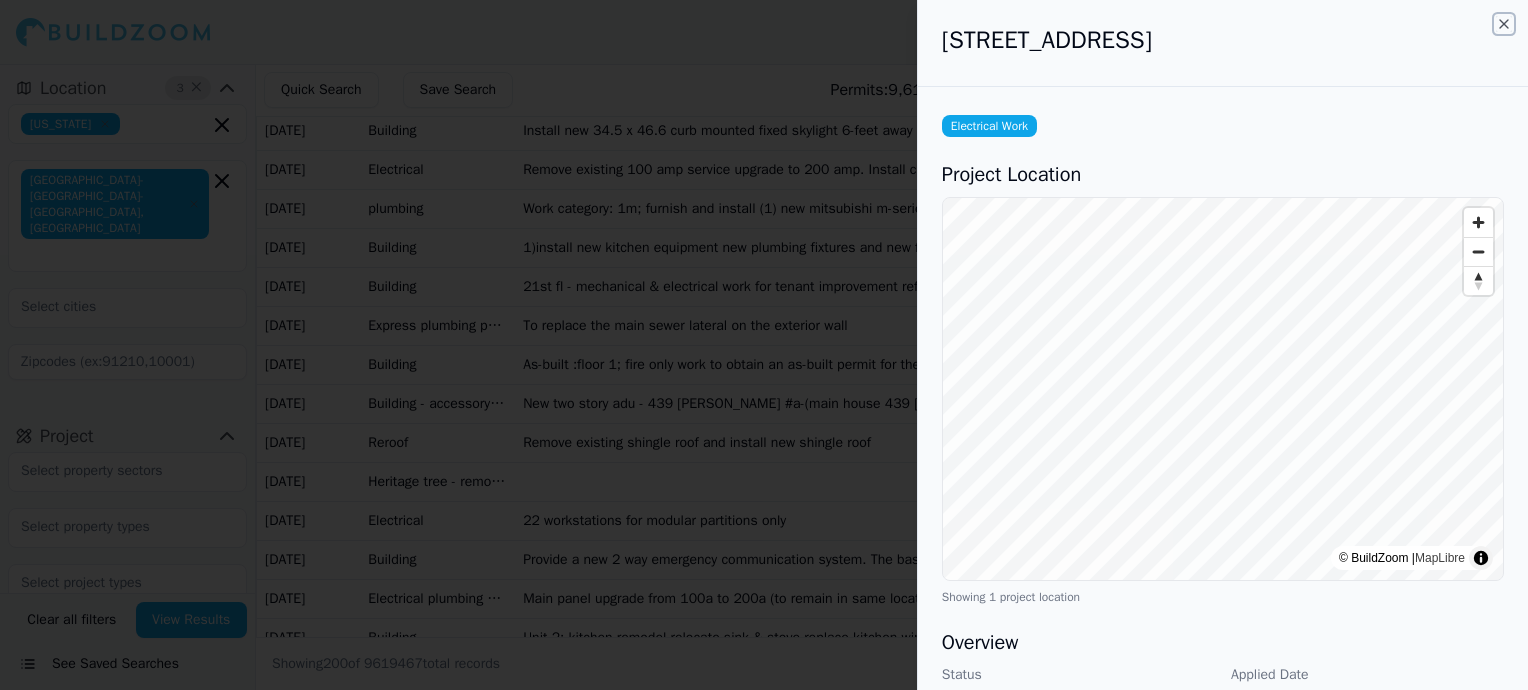 click 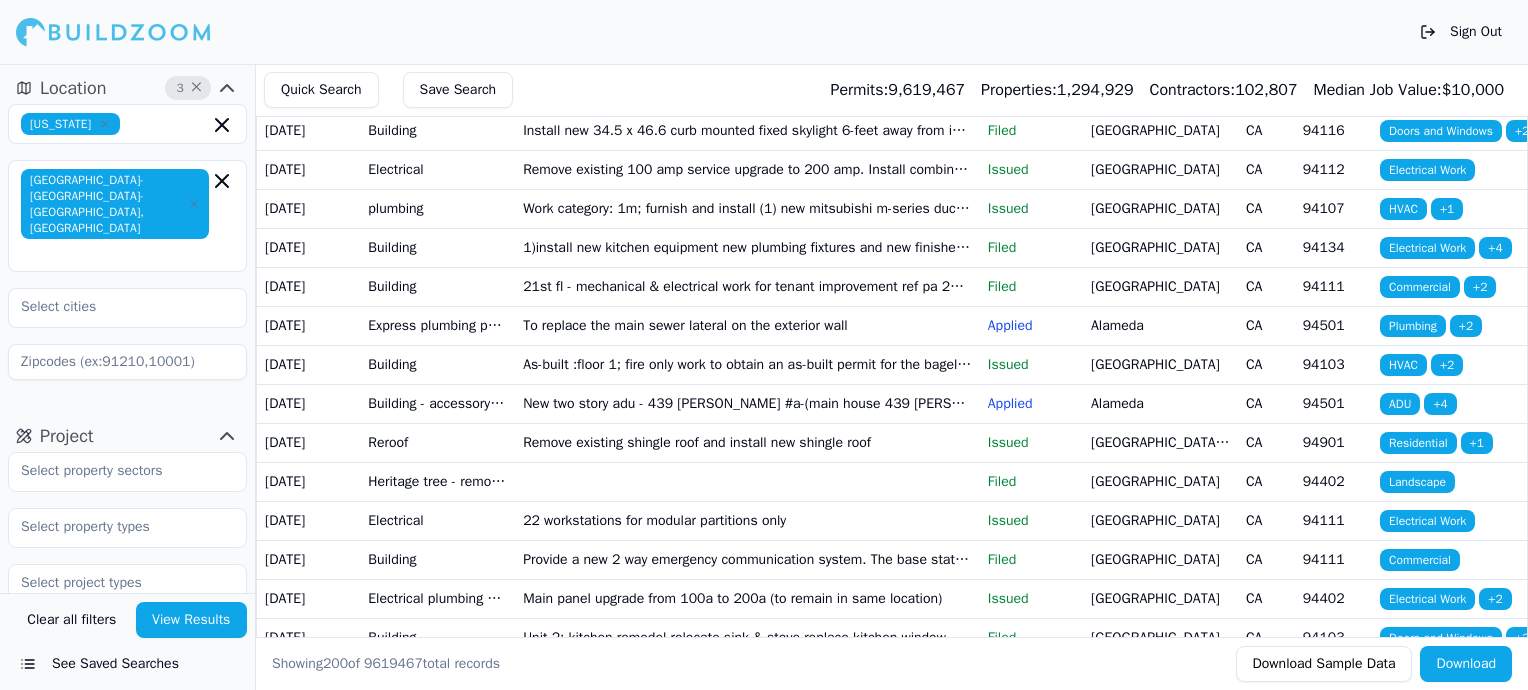 click on "Sign Out" at bounding box center [1461, 32] 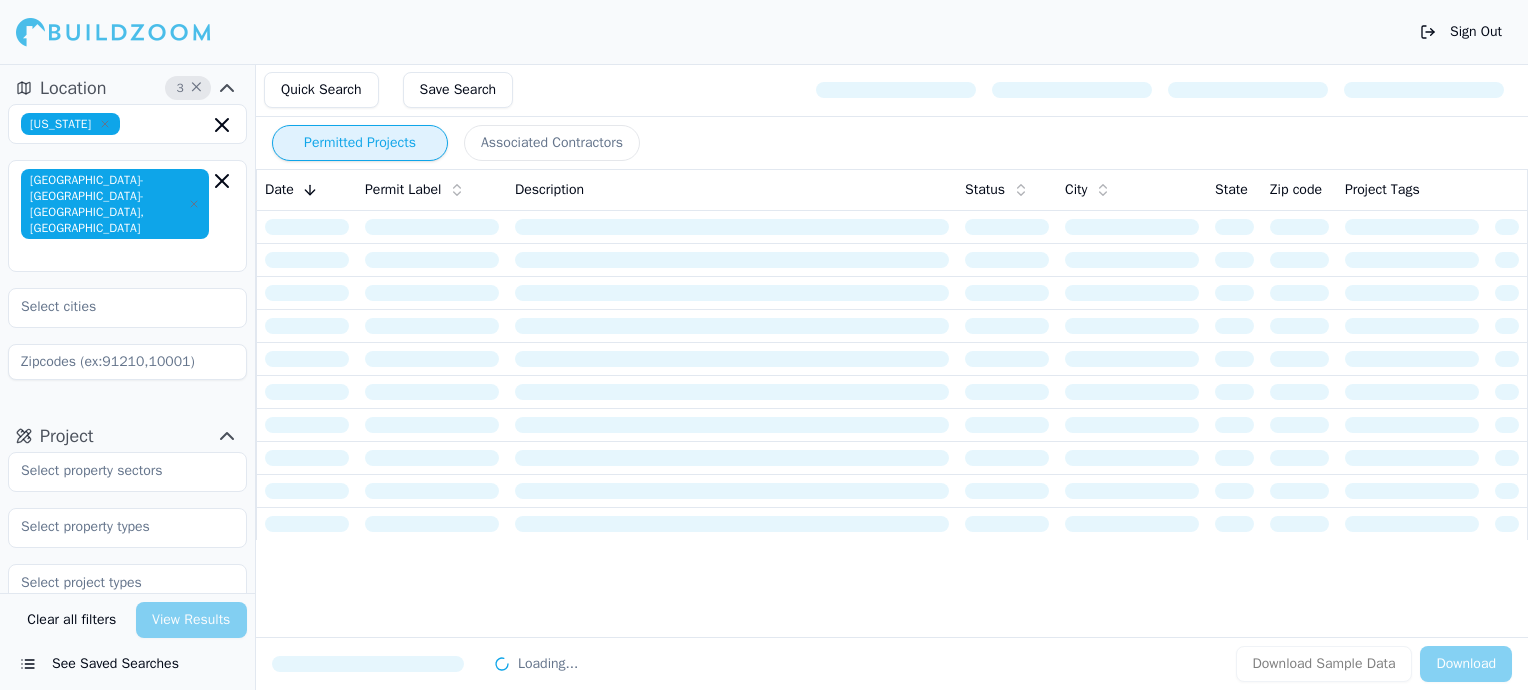 scroll, scrollTop: 0, scrollLeft: 0, axis: both 